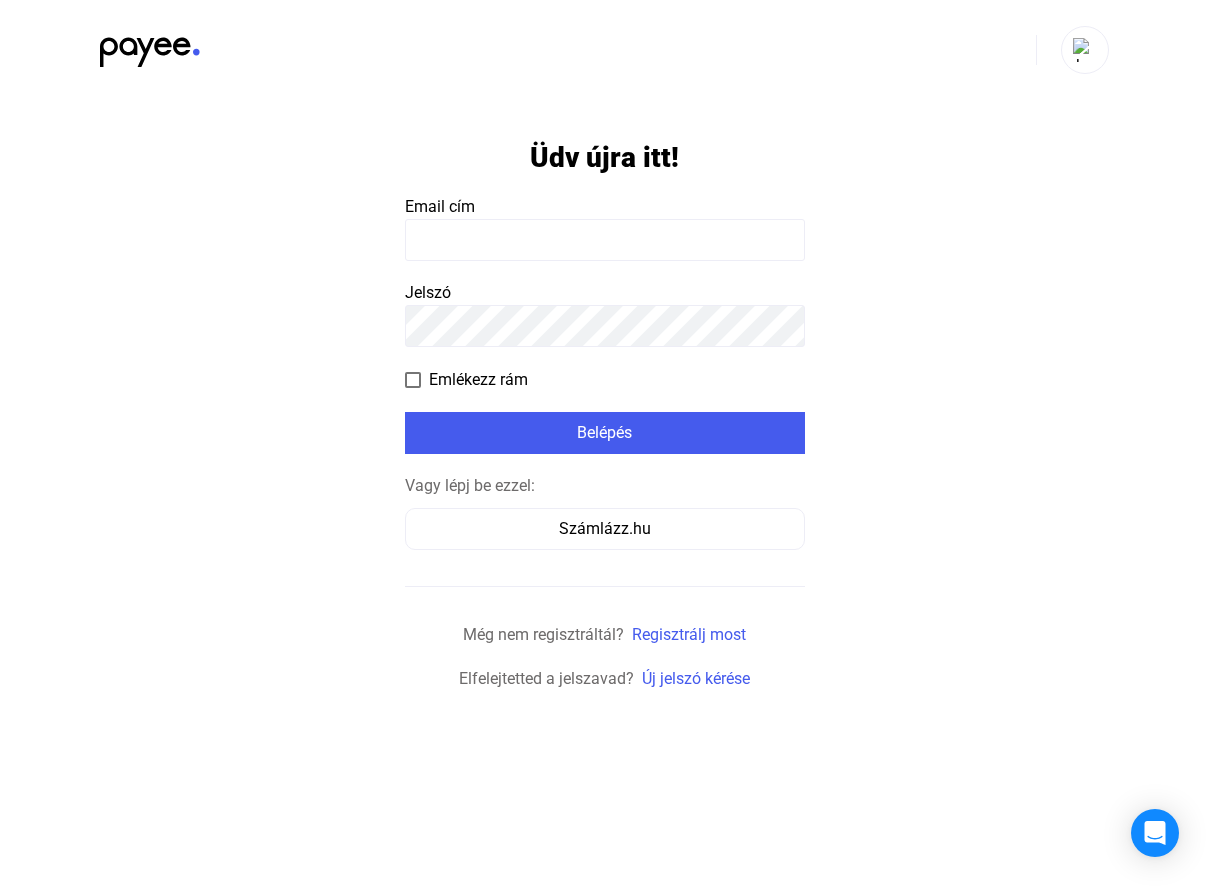 scroll, scrollTop: 0, scrollLeft: 0, axis: both 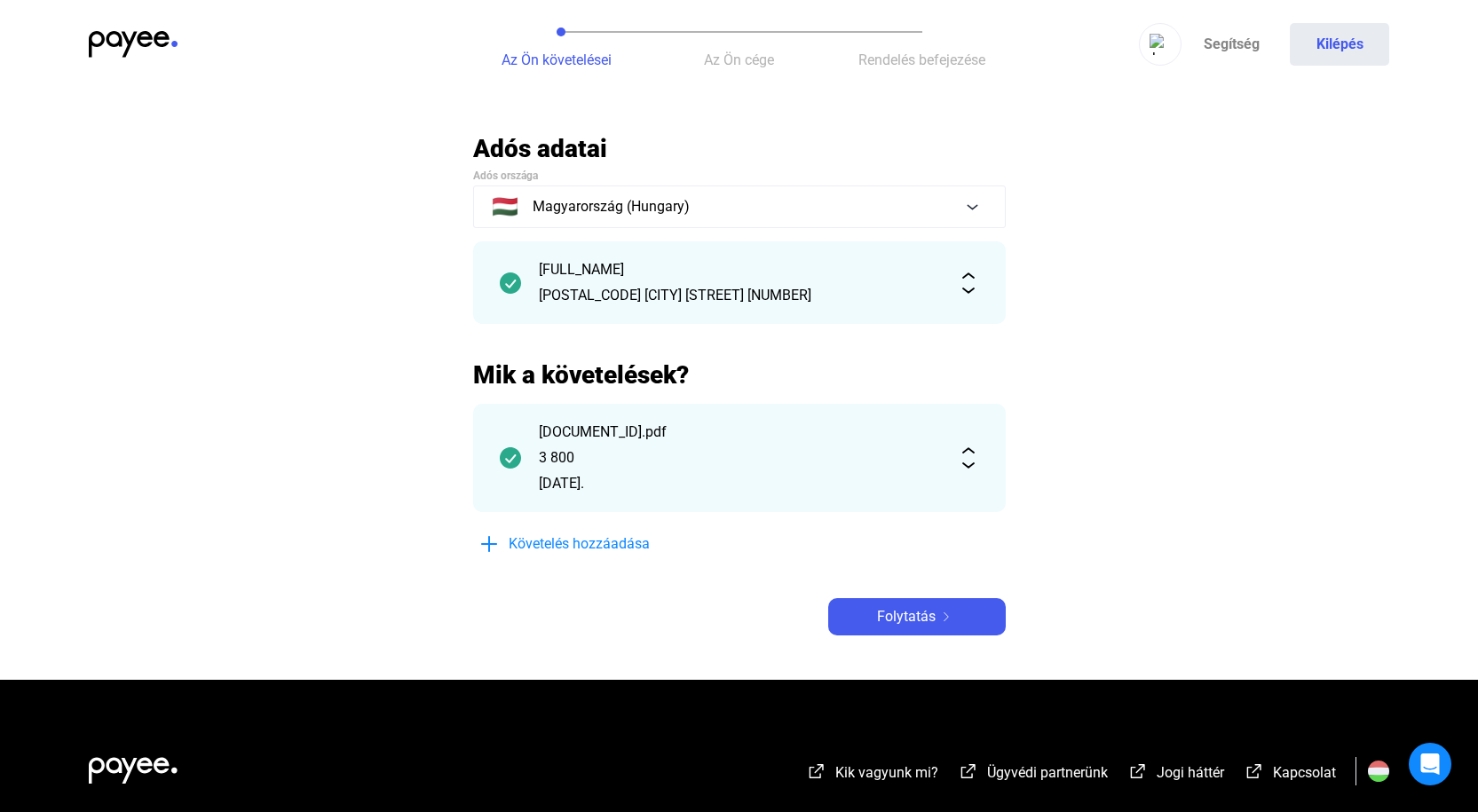 click at bounding box center (133, 44) 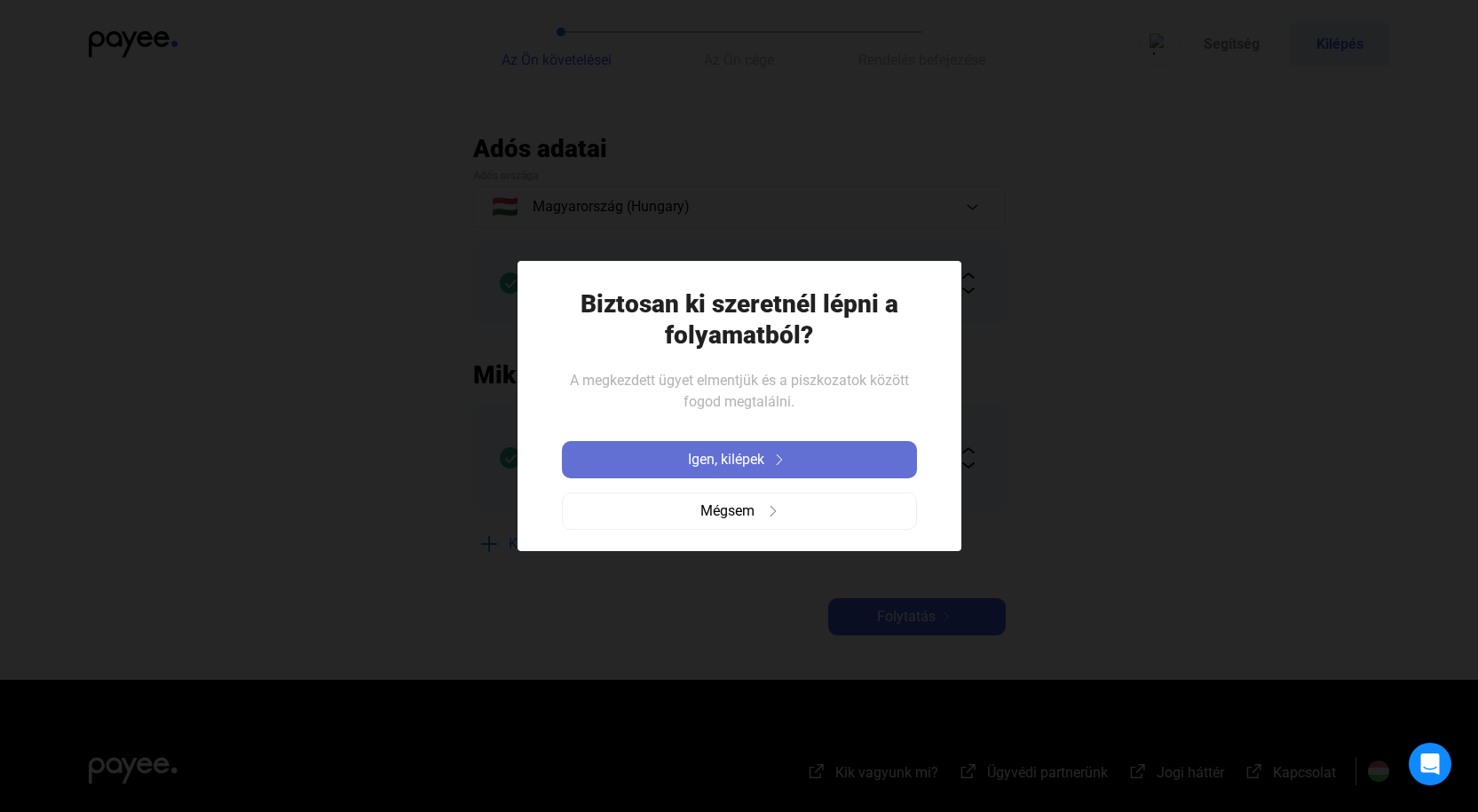 click at bounding box center (779, 460) 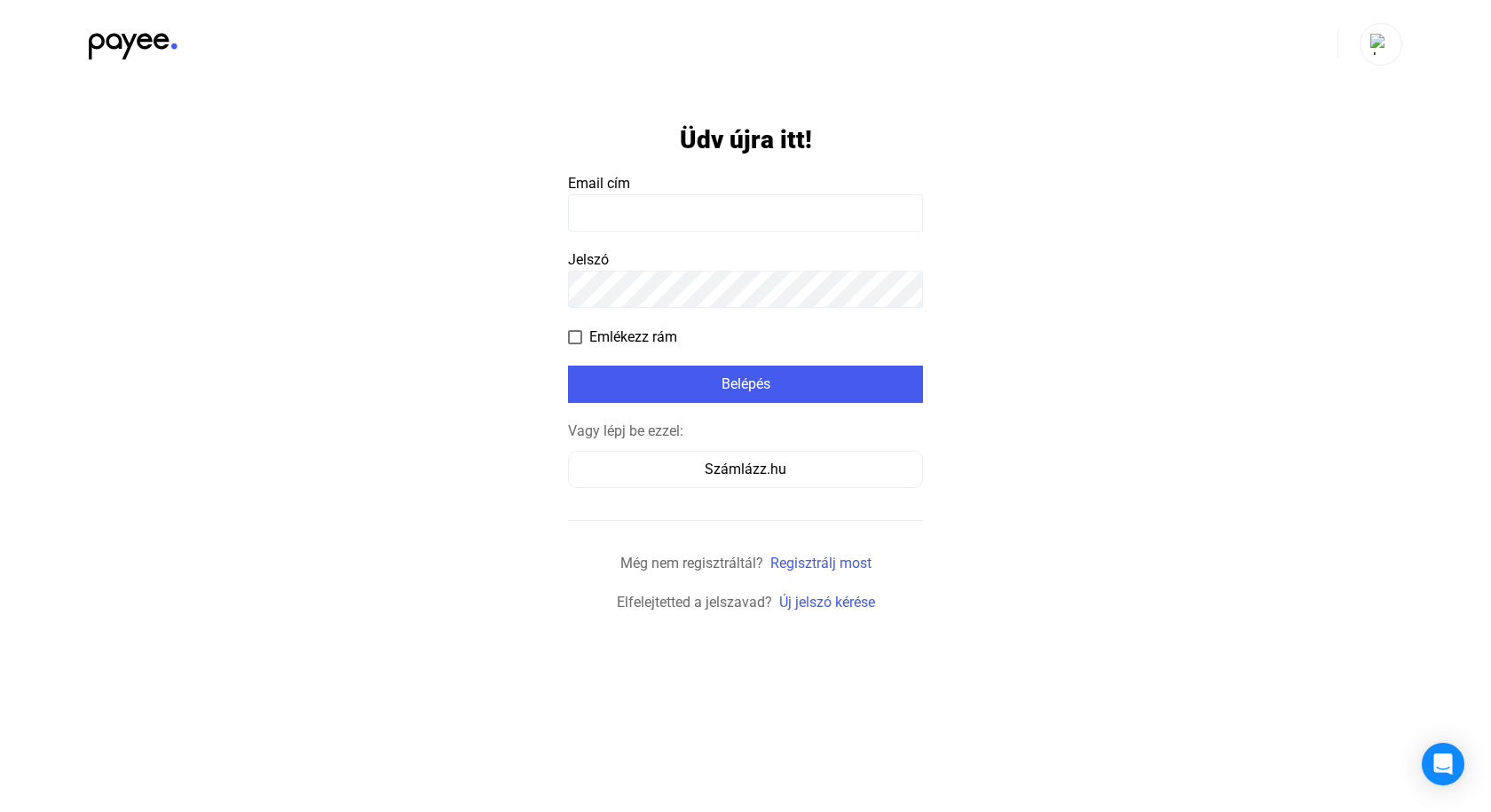 click on "Email cím" at bounding box center (746, 202) 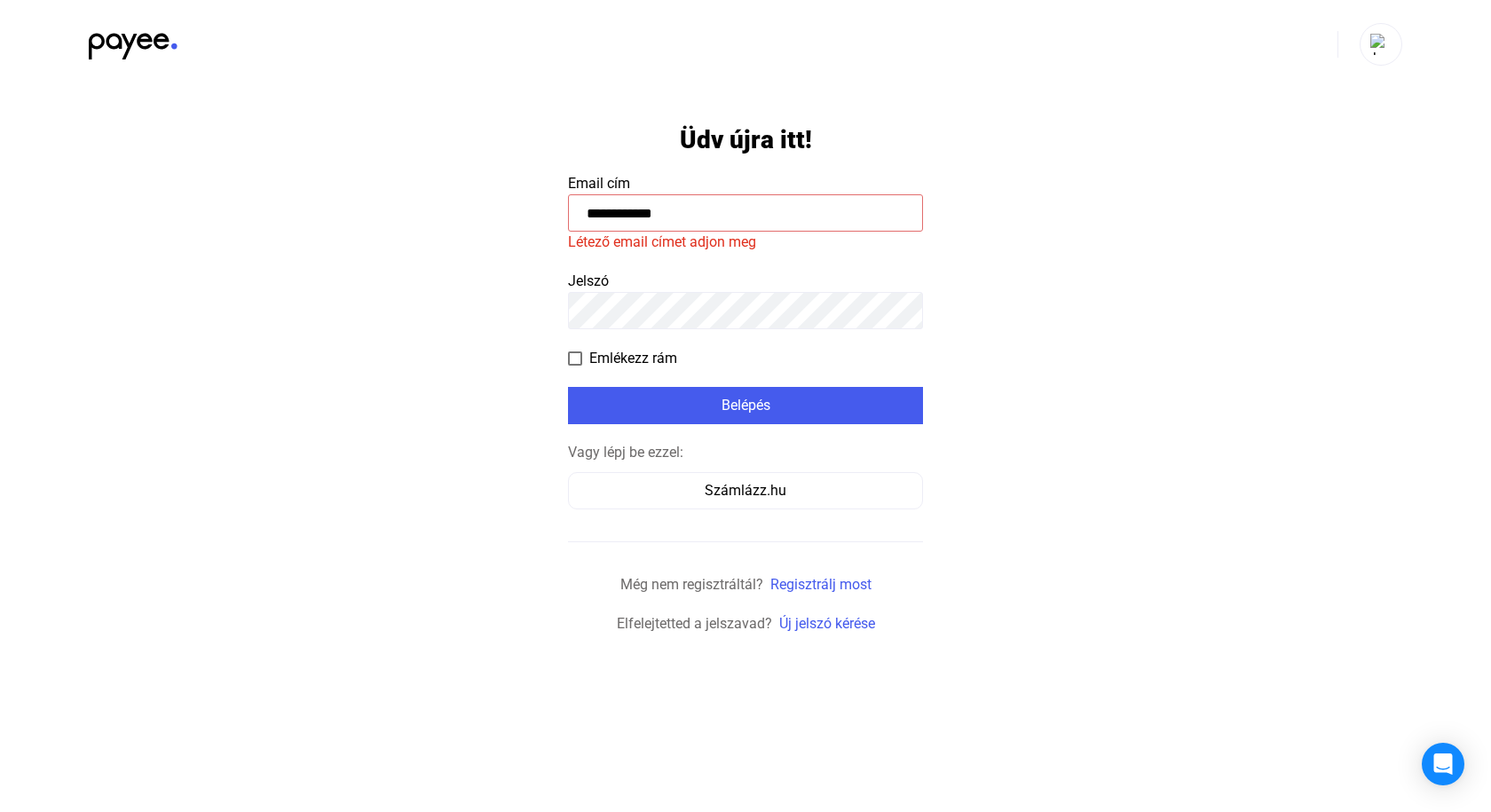 click on "**********" at bounding box center [746, 213] 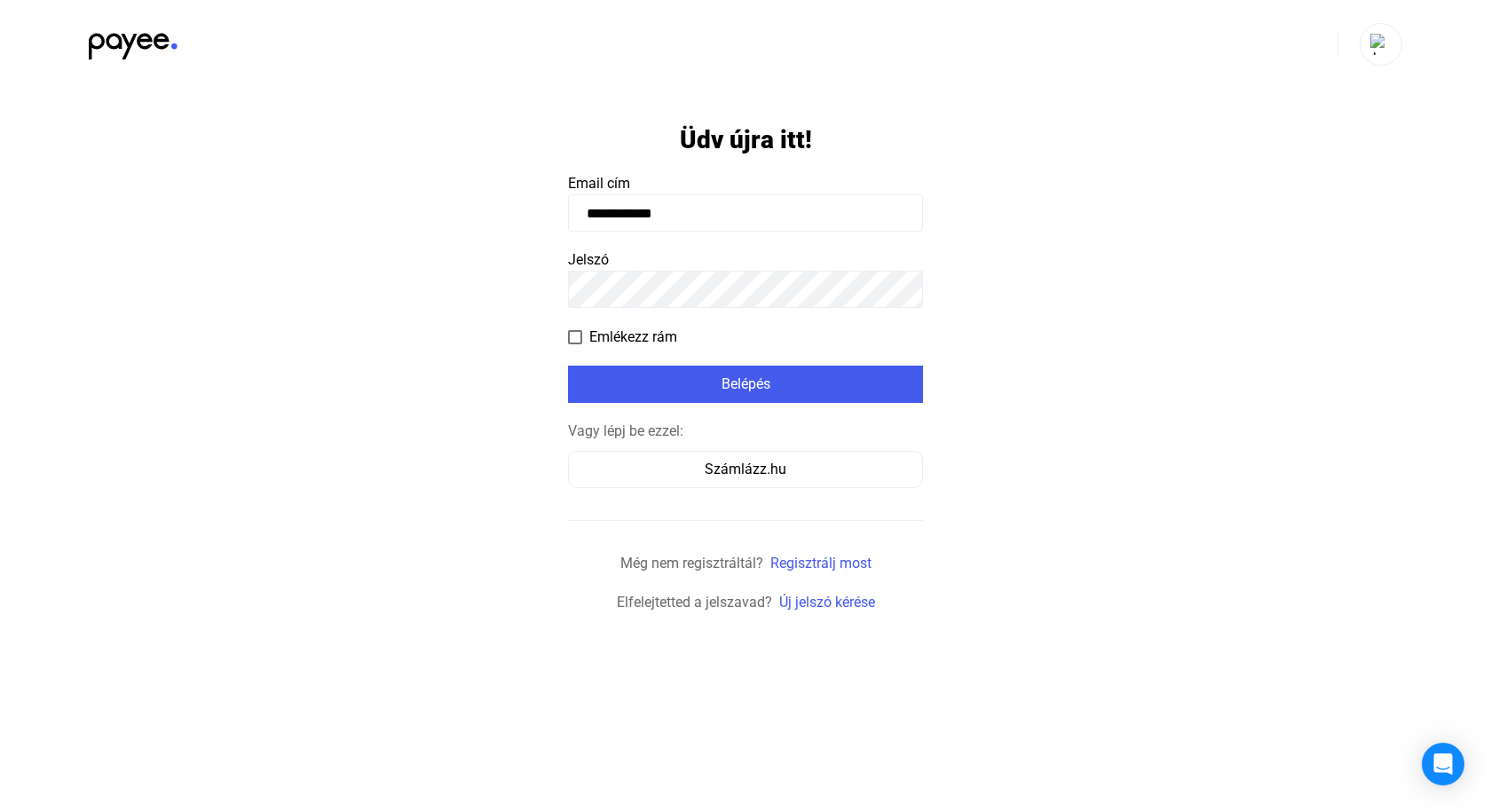 type on "**********" 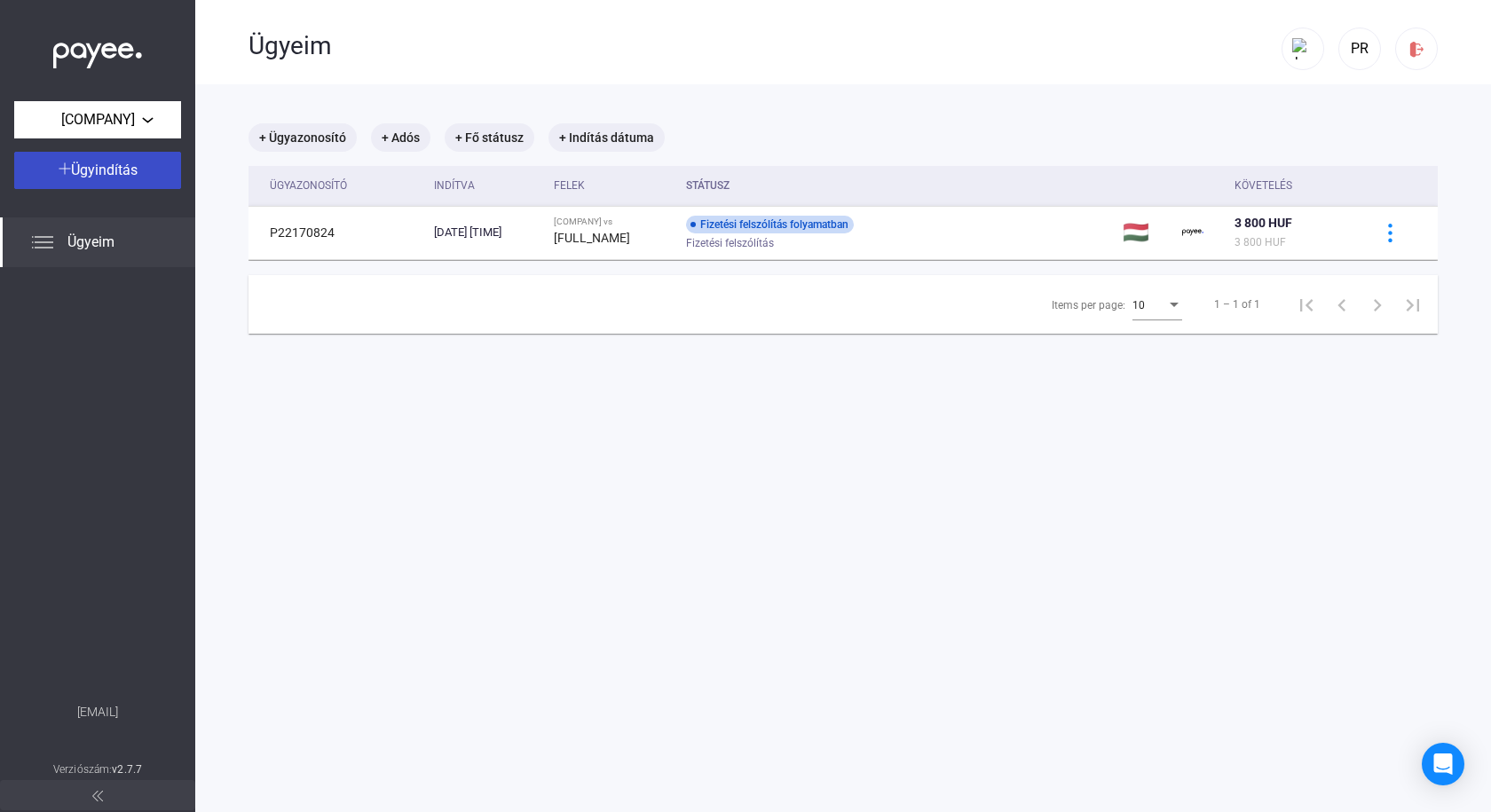 click on "Ügyindítás" at bounding box center (104, 169) 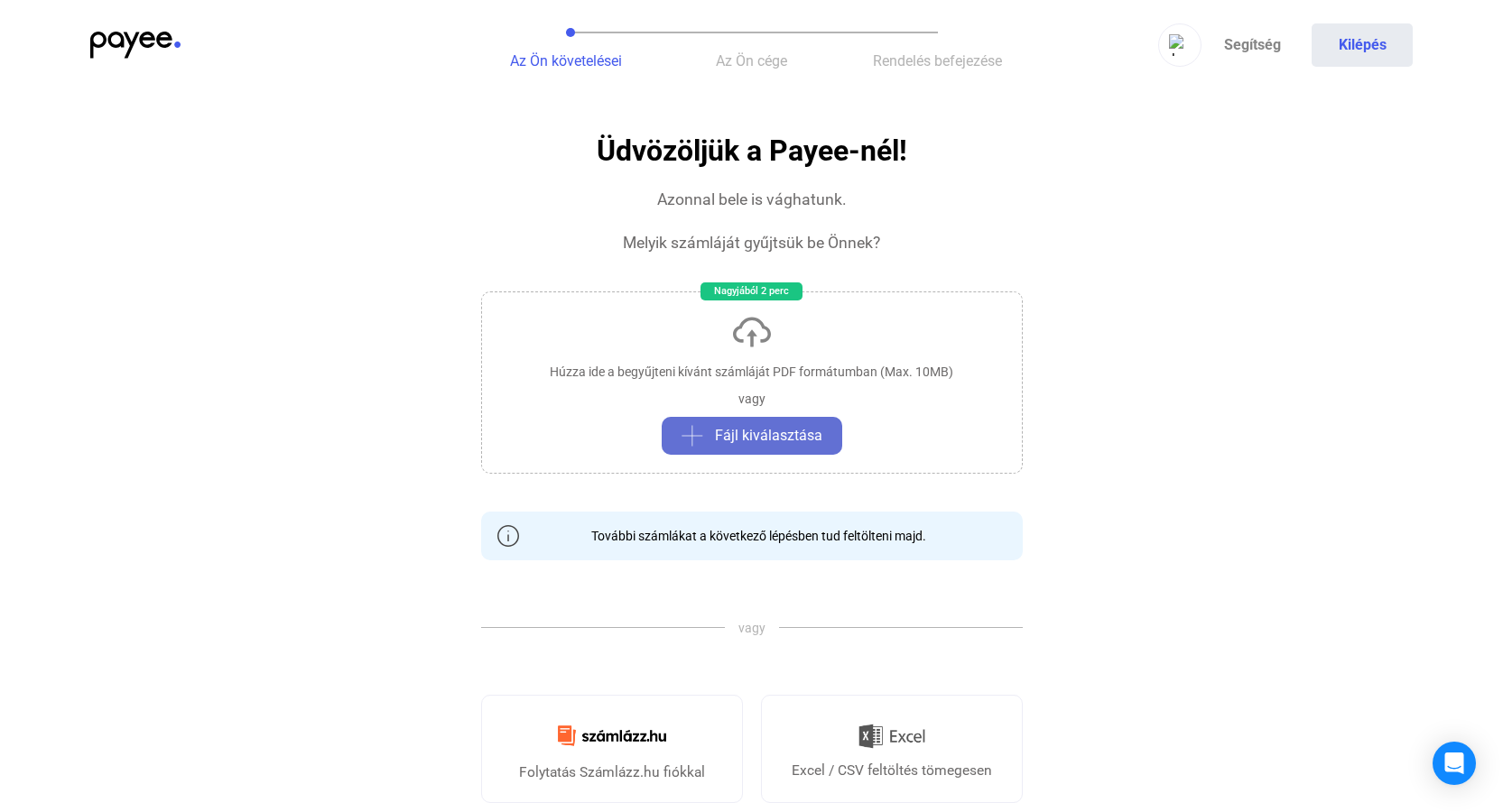 click on "Fájl kiválasztása" at bounding box center (768, 436) 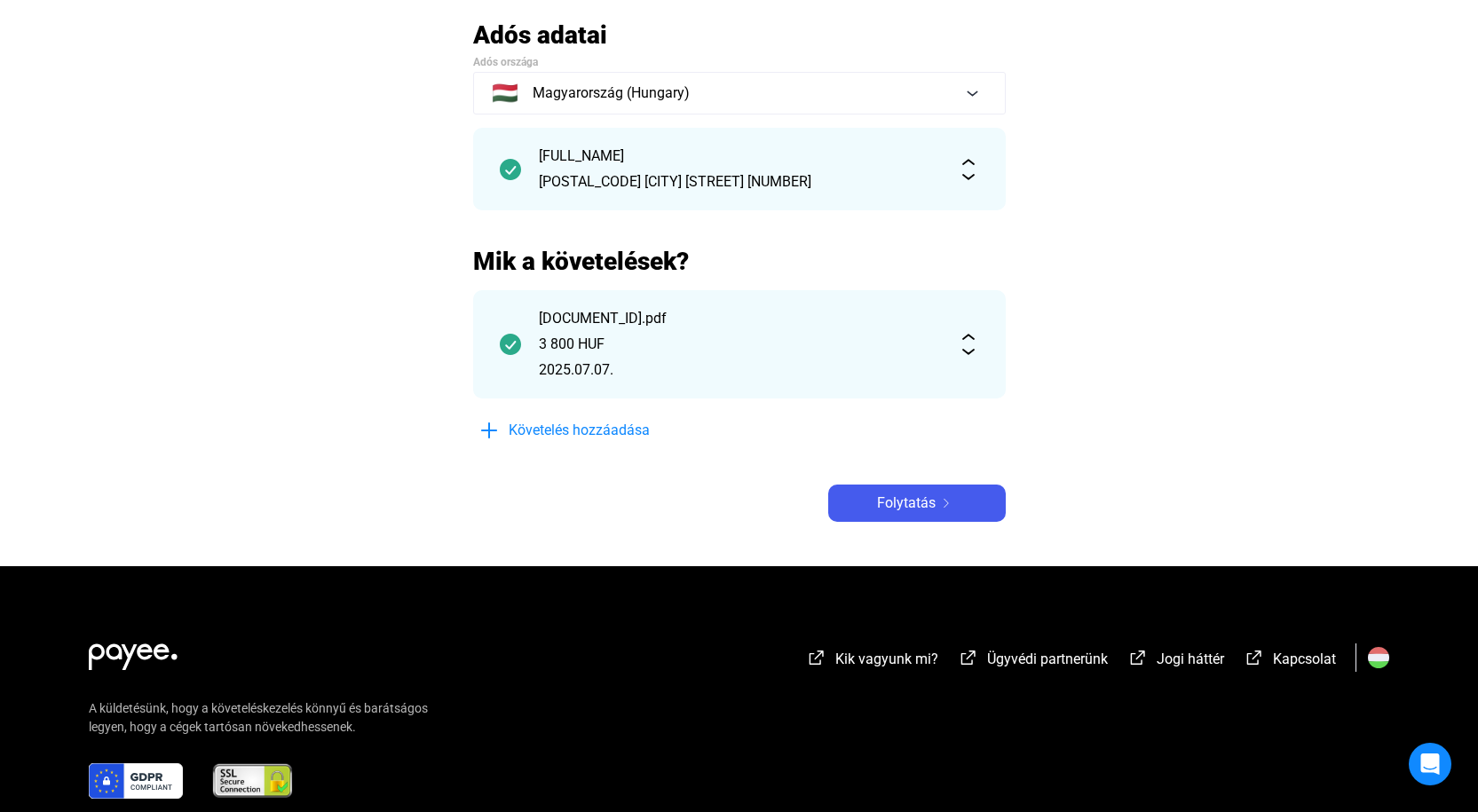 scroll, scrollTop: 0, scrollLeft: 0, axis: both 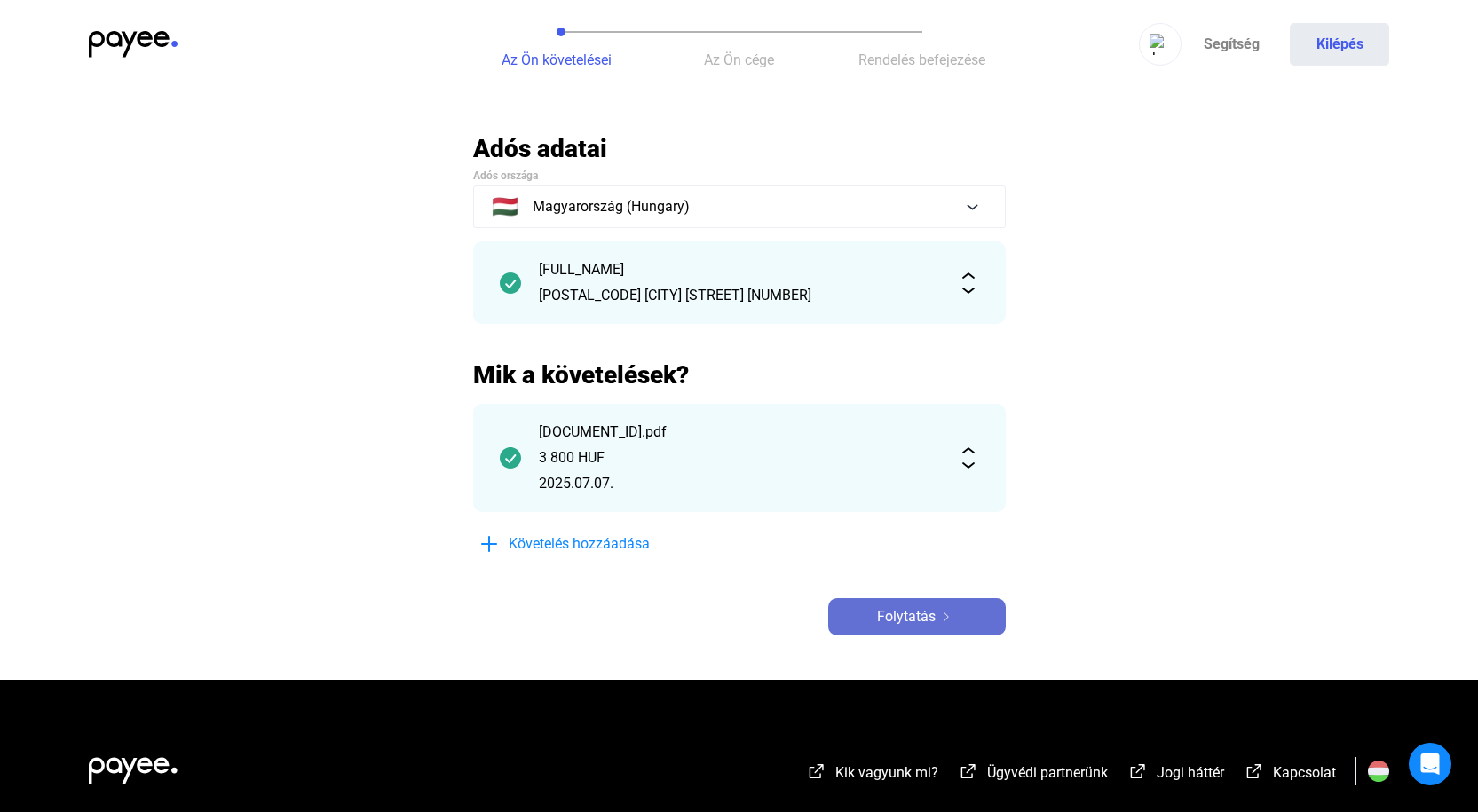 click on "Folytatás" at bounding box center (906, 617) 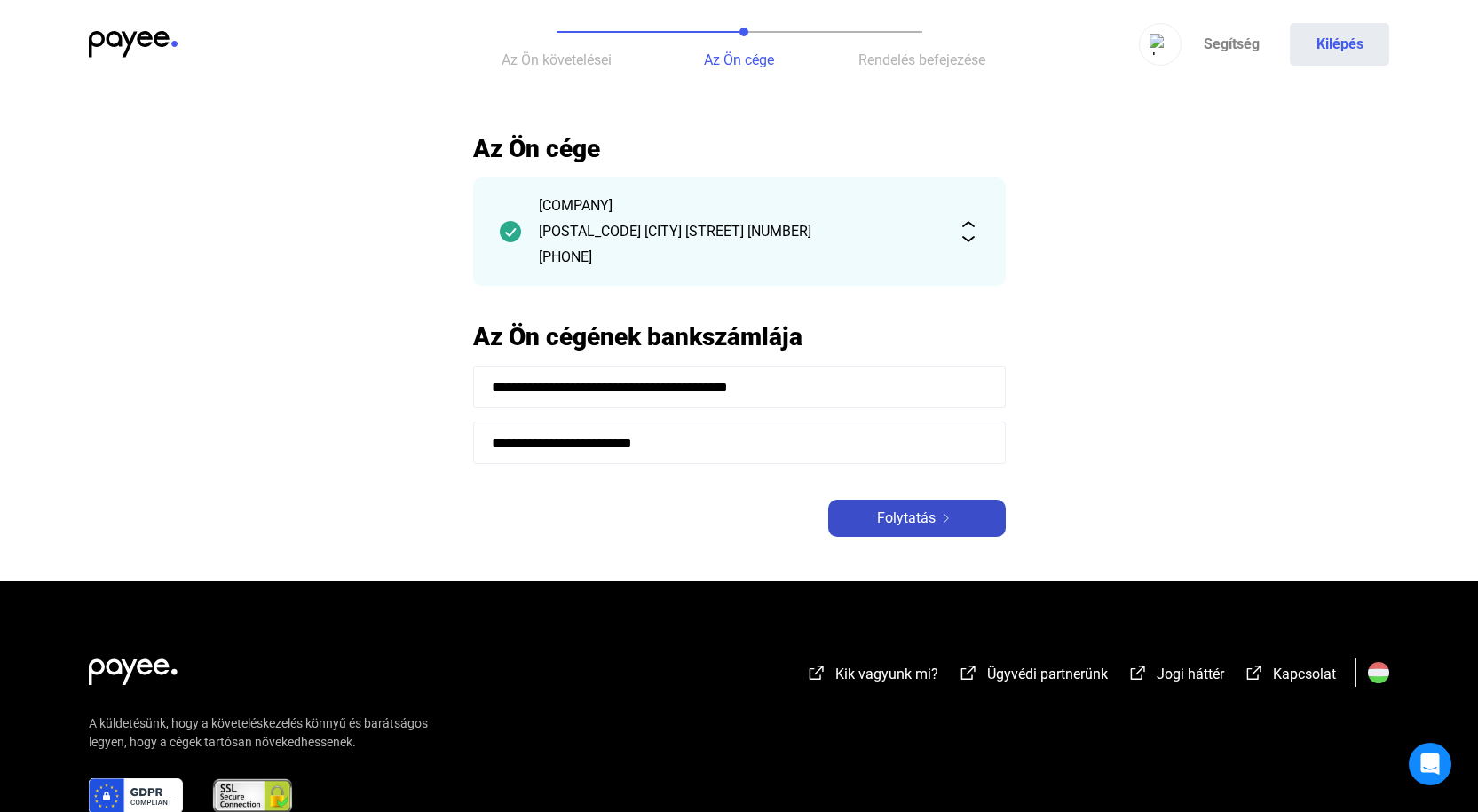 click on "Folytatás" at bounding box center (906, 518) 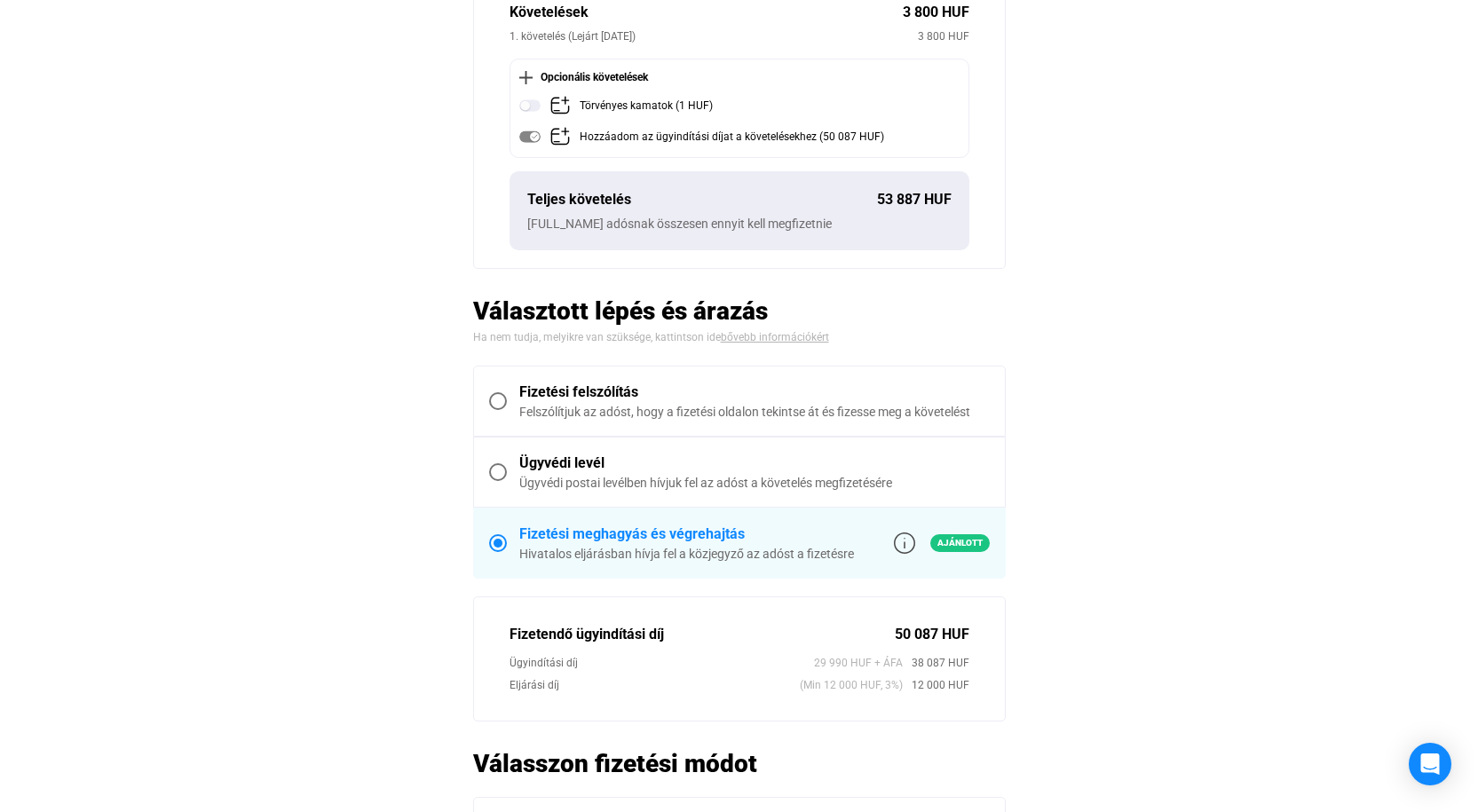 scroll, scrollTop: 532, scrollLeft: 0, axis: vertical 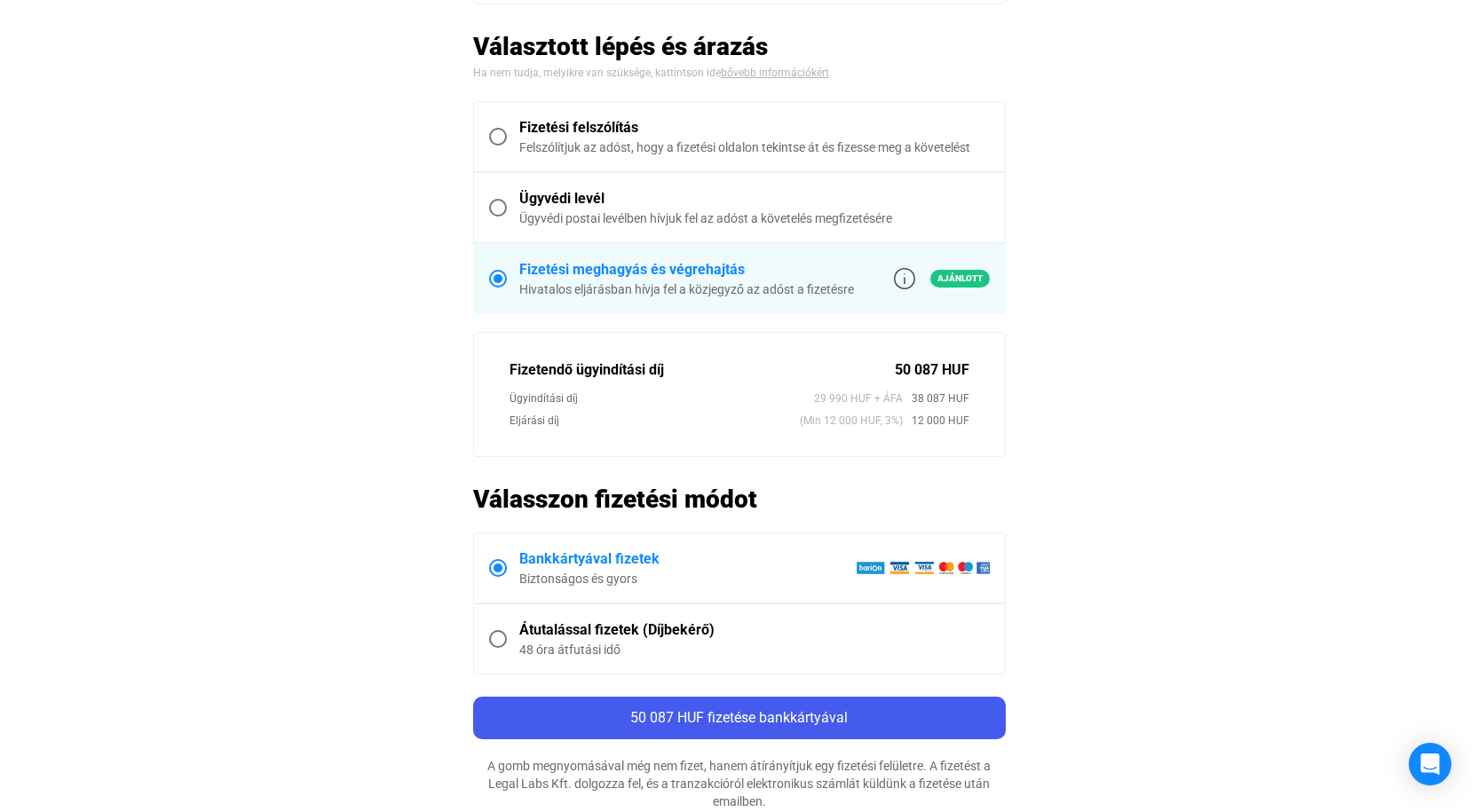 click at bounding box center (498, 137) 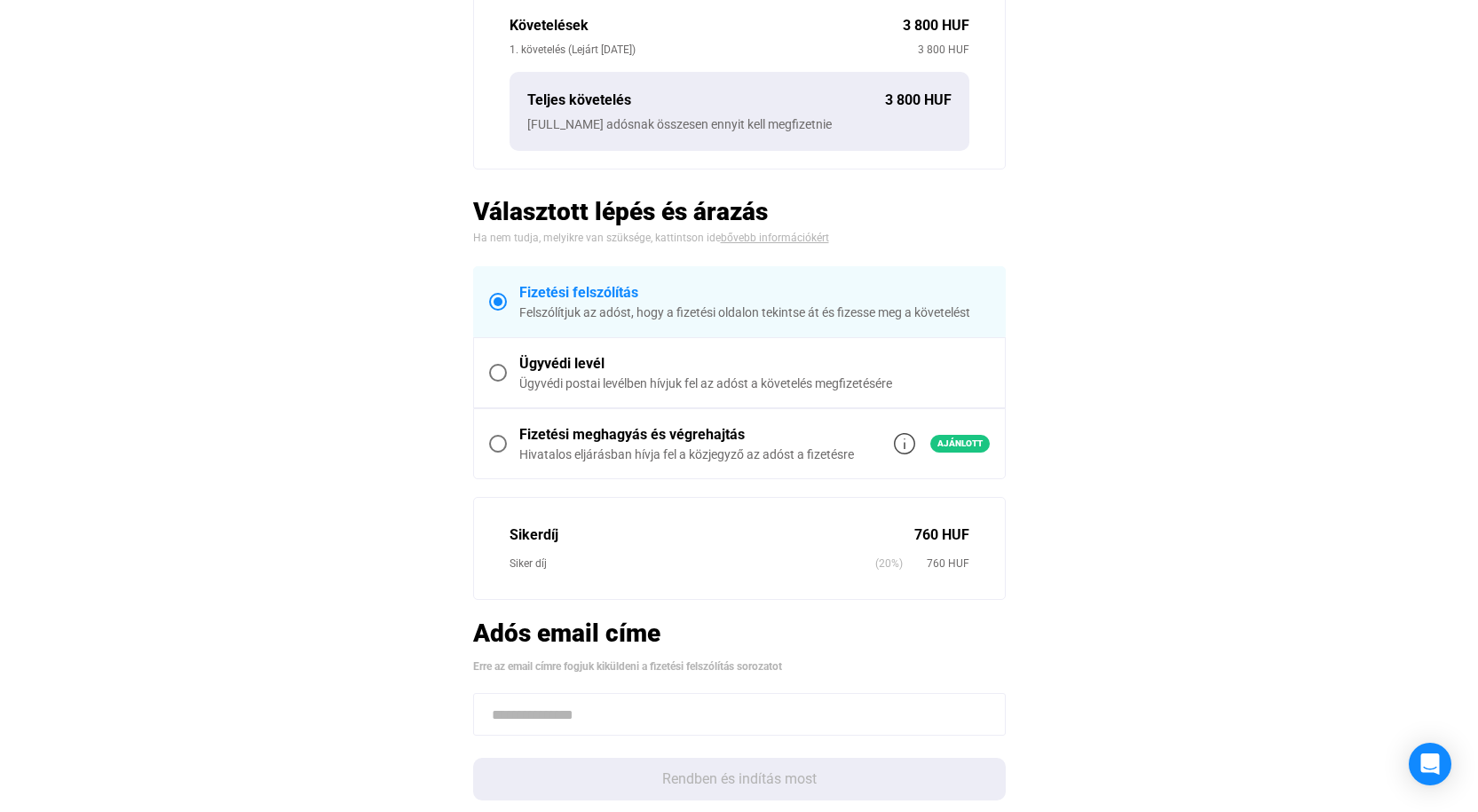 scroll, scrollTop: 621, scrollLeft: 0, axis: vertical 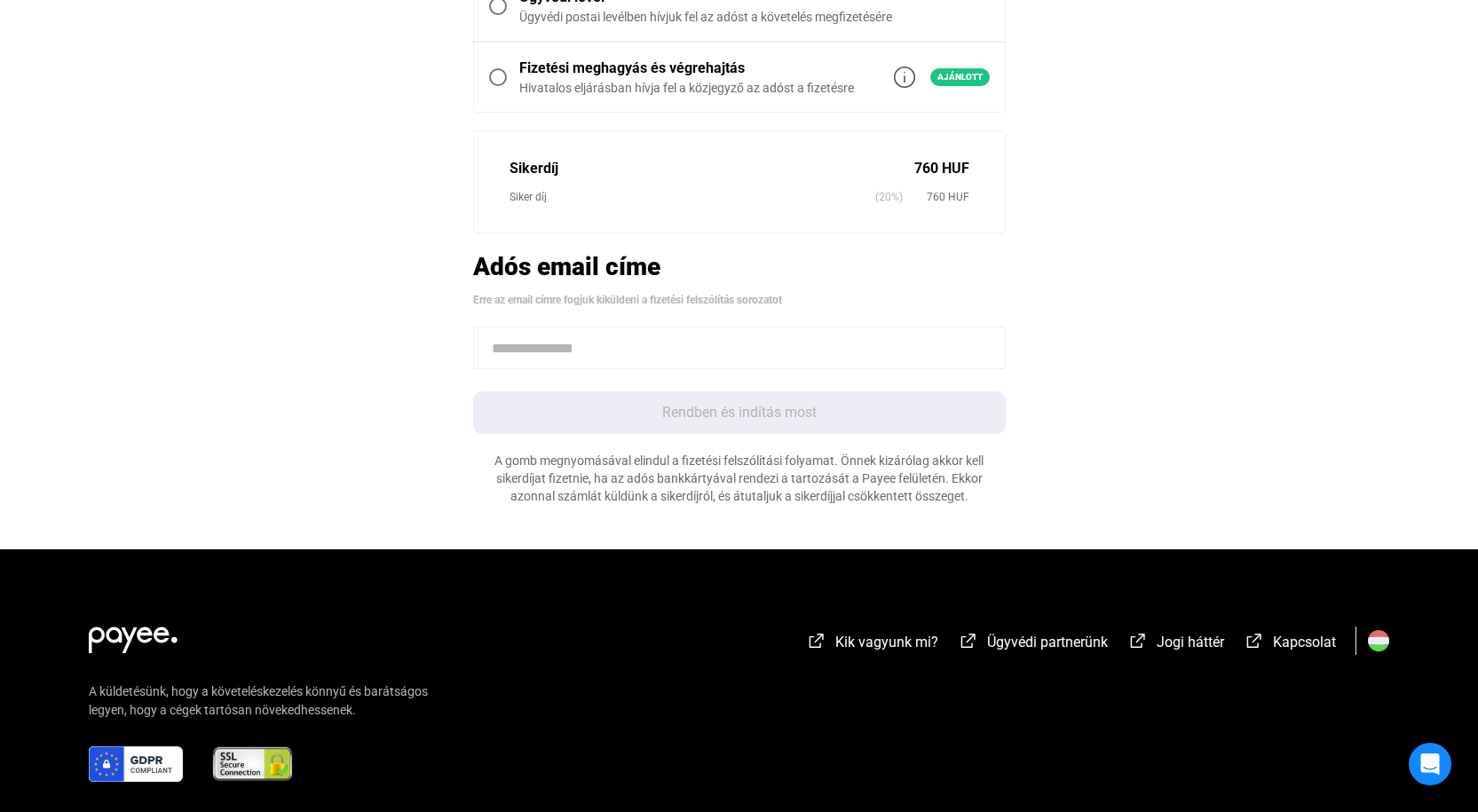 click at bounding box center (739, 348) 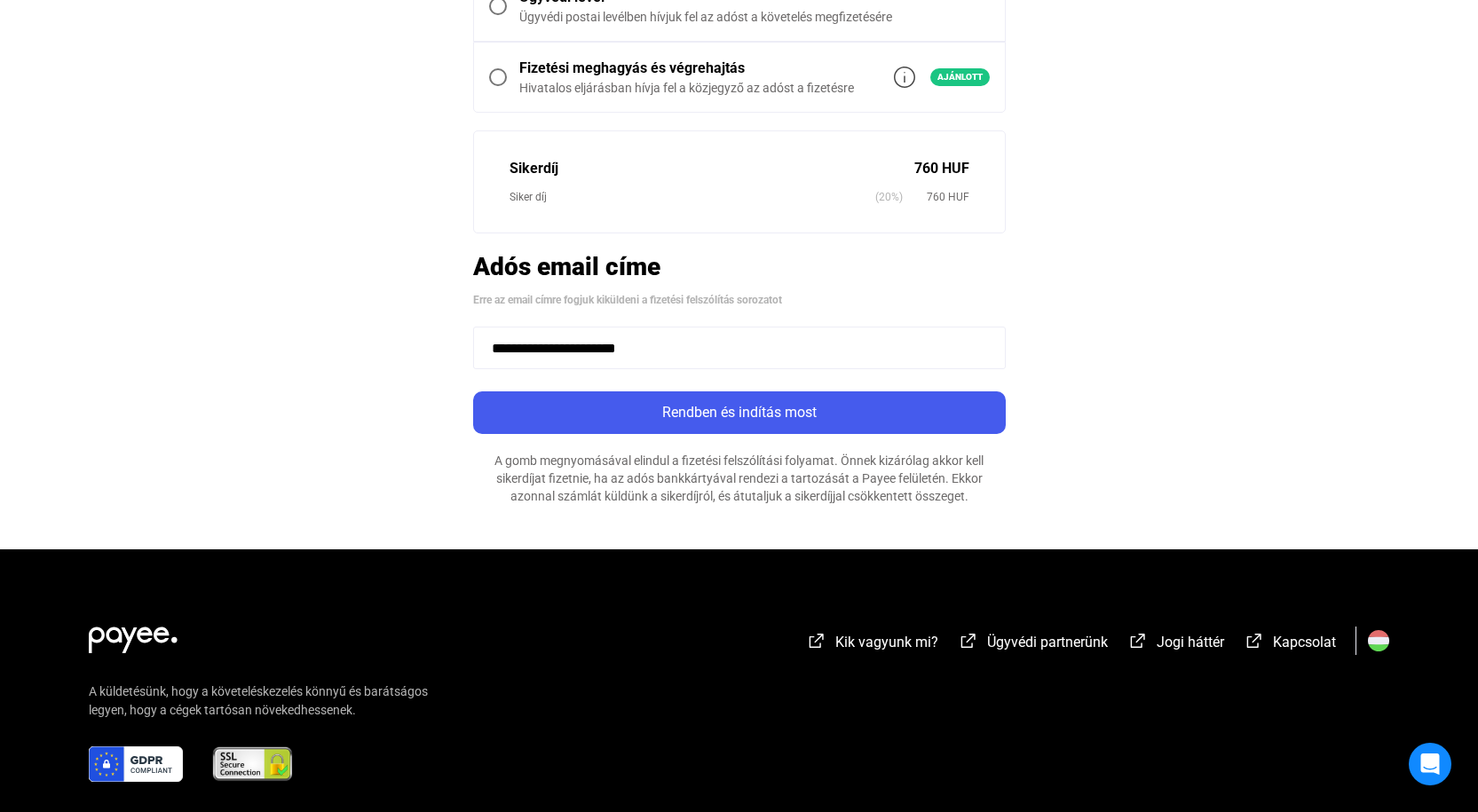 type on "**********" 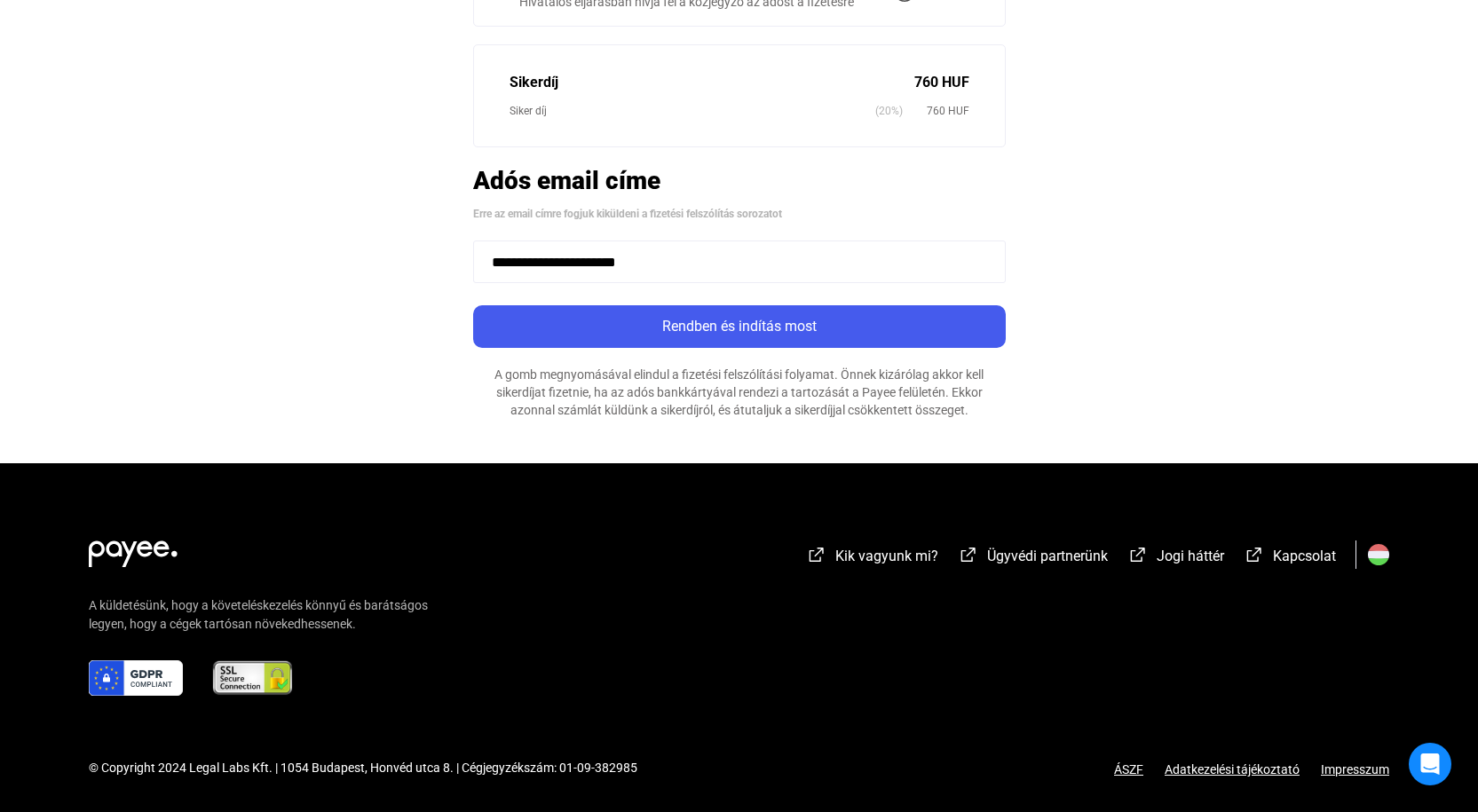 scroll, scrollTop: 709, scrollLeft: 0, axis: vertical 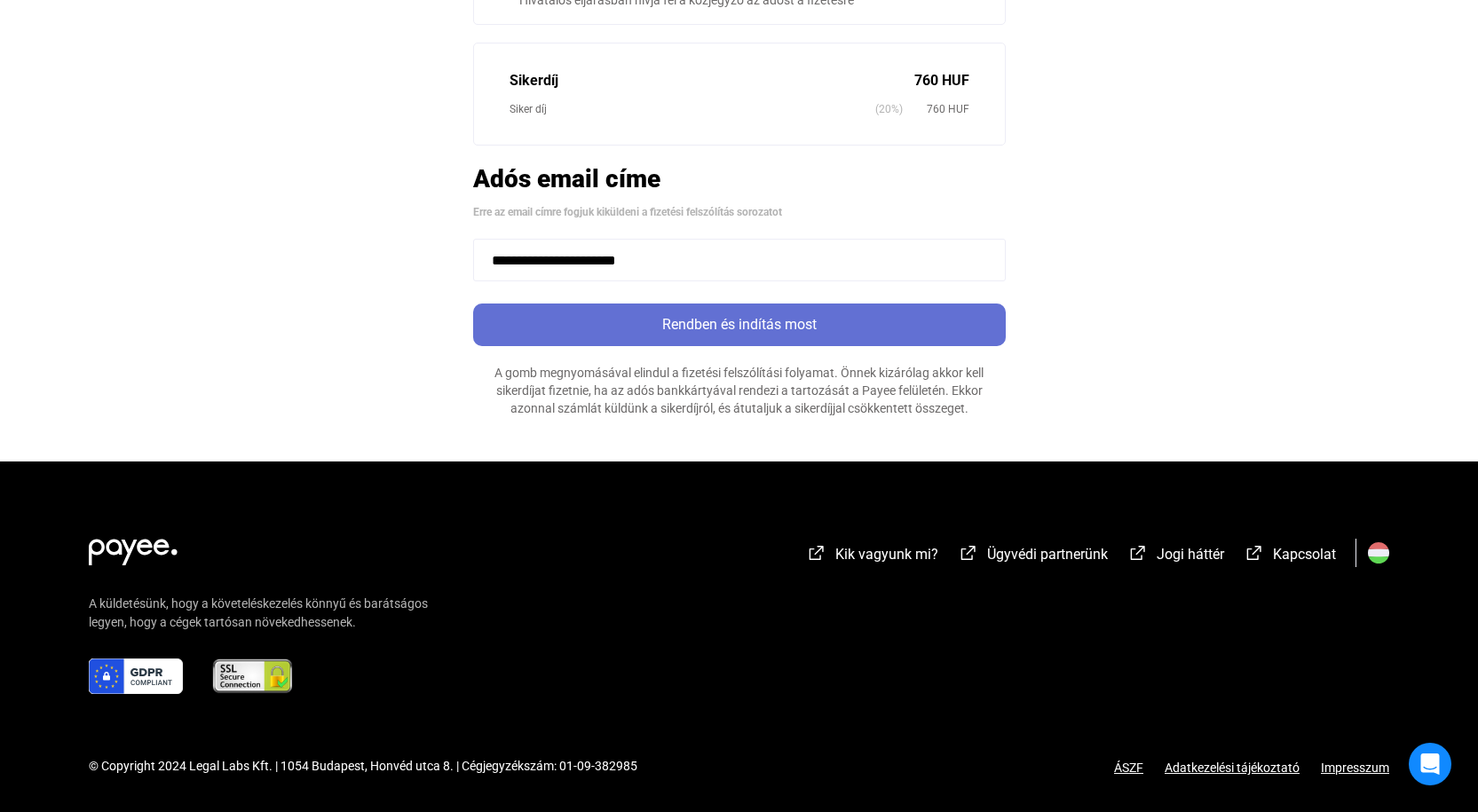 click on "Rendben és indítás most" at bounding box center (739, 325) 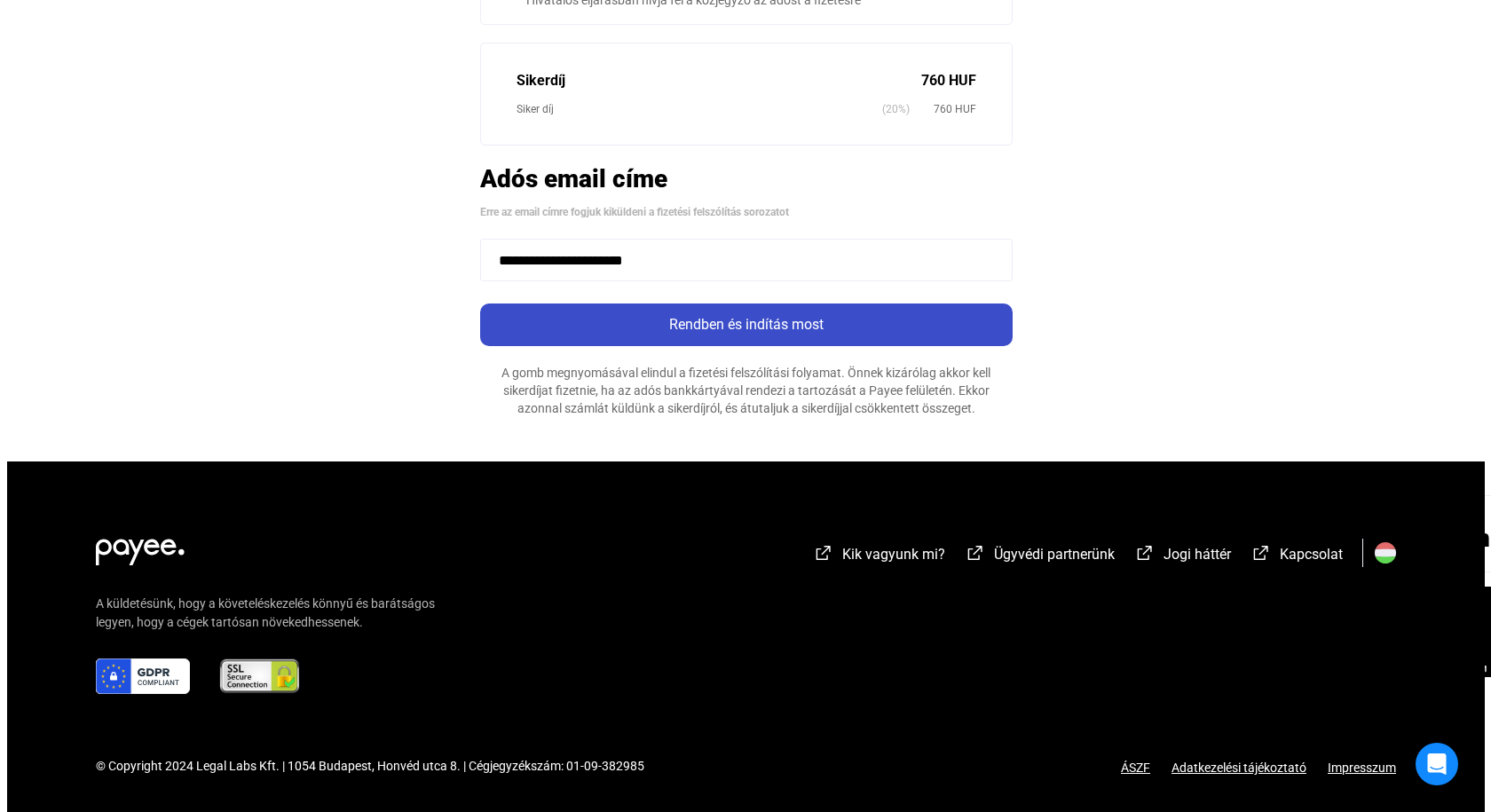 scroll, scrollTop: 0, scrollLeft: 0, axis: both 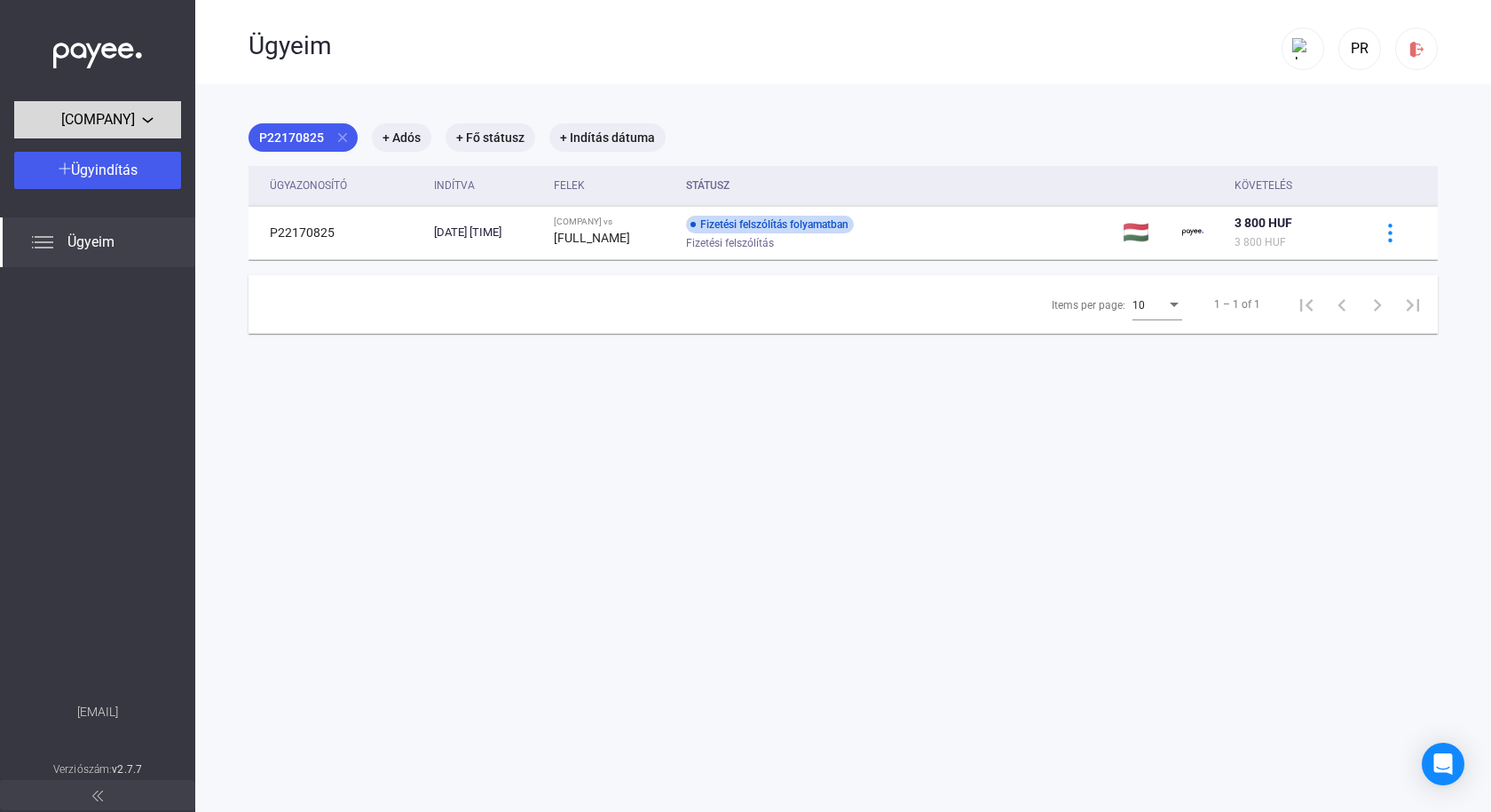 click on "[COMPANY]" at bounding box center [98, 120] 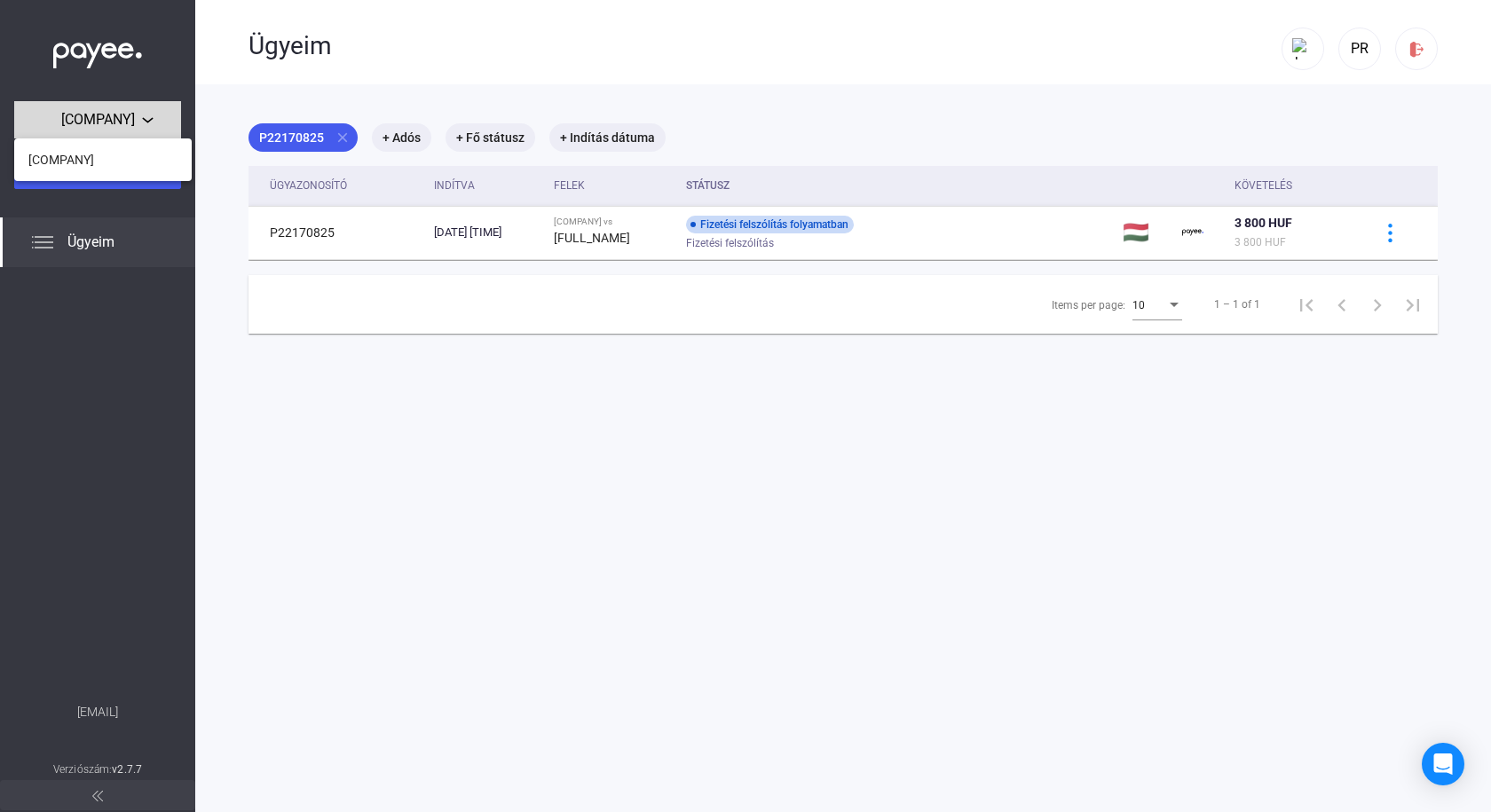 click at bounding box center (746, 406) 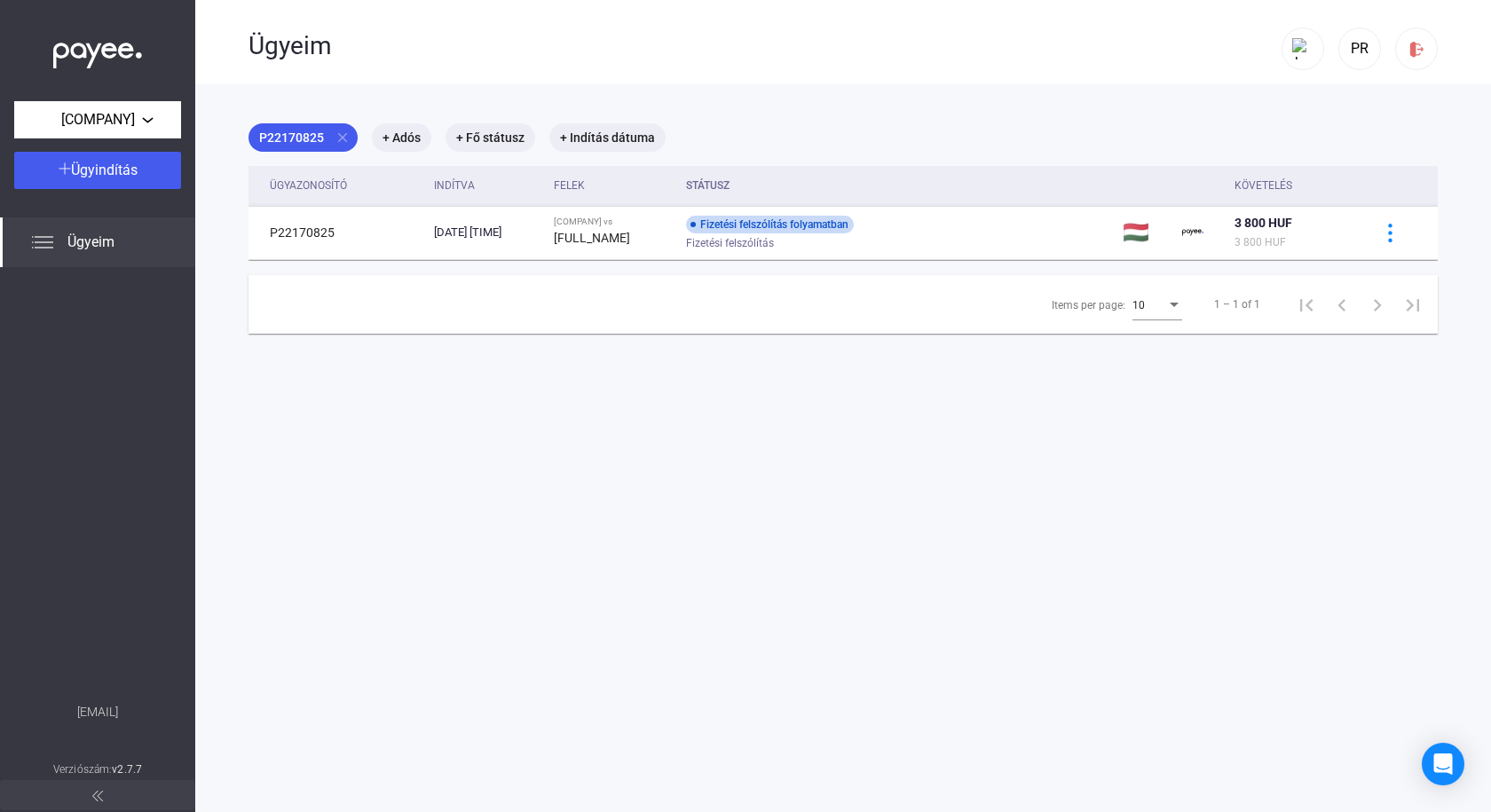 click on "Ügyeim" at bounding box center (91, 242) 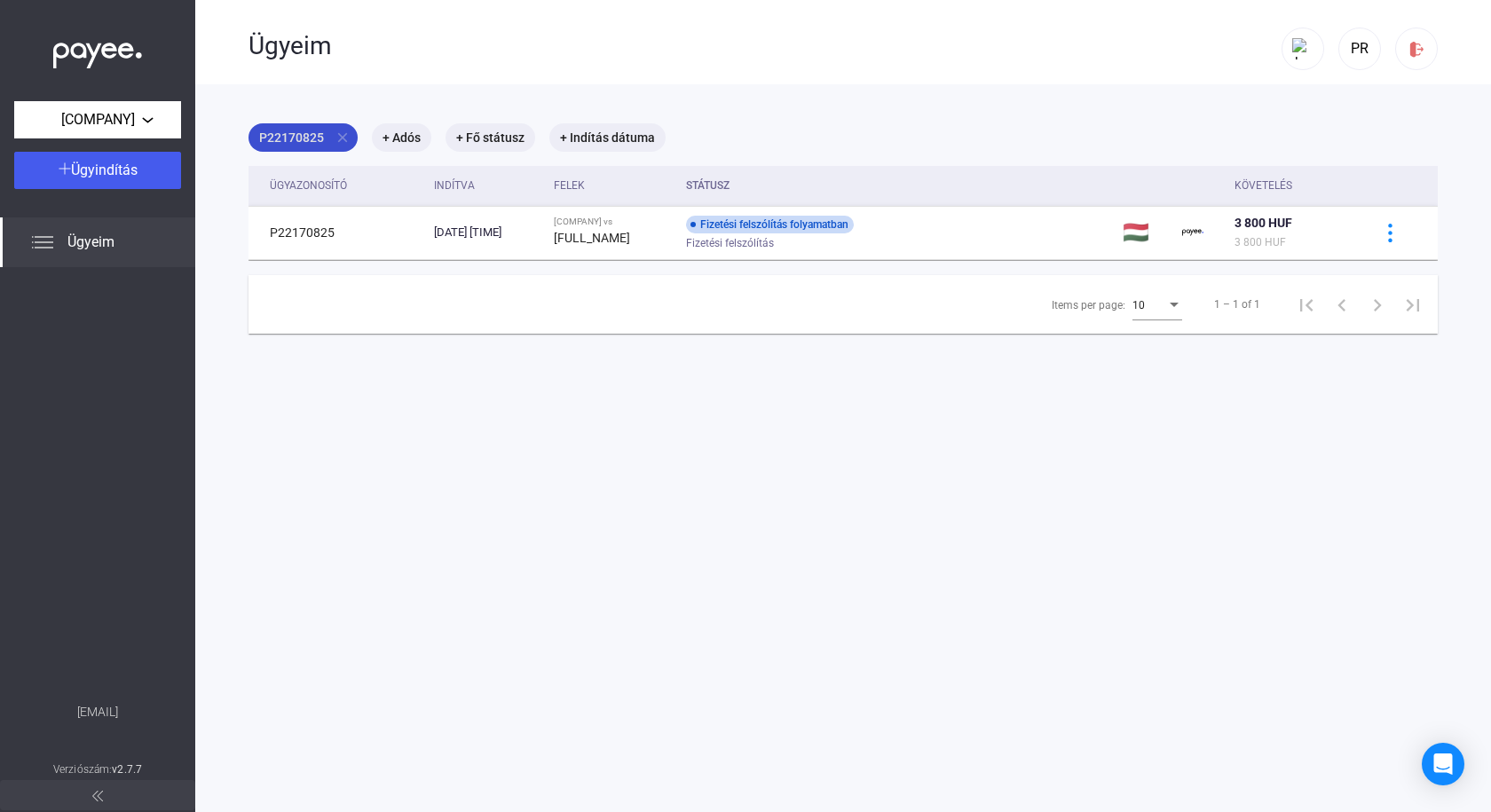 click on "close" at bounding box center [343, 138] 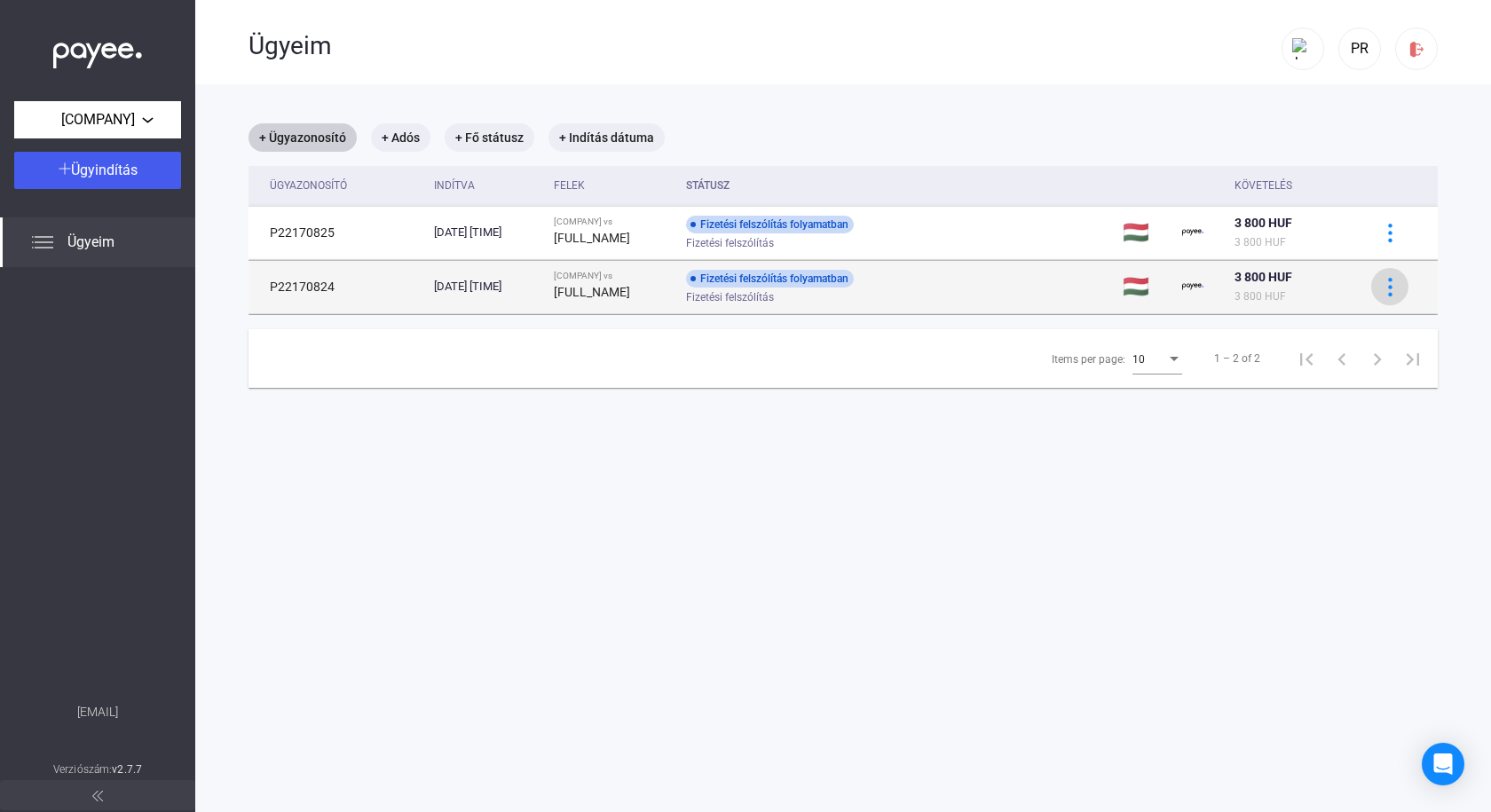 click at bounding box center (1390, 233) 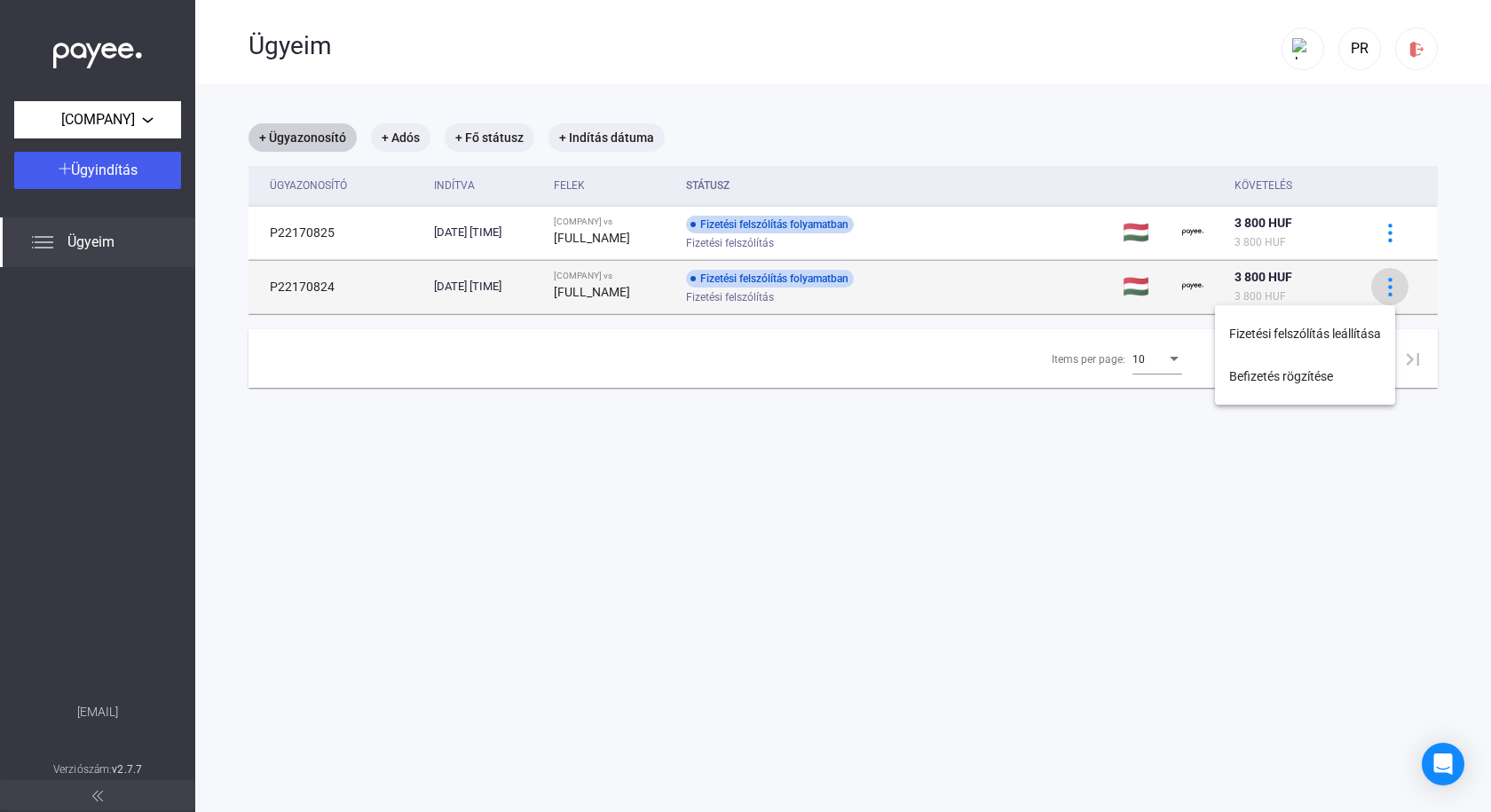 click at bounding box center [746, 406] 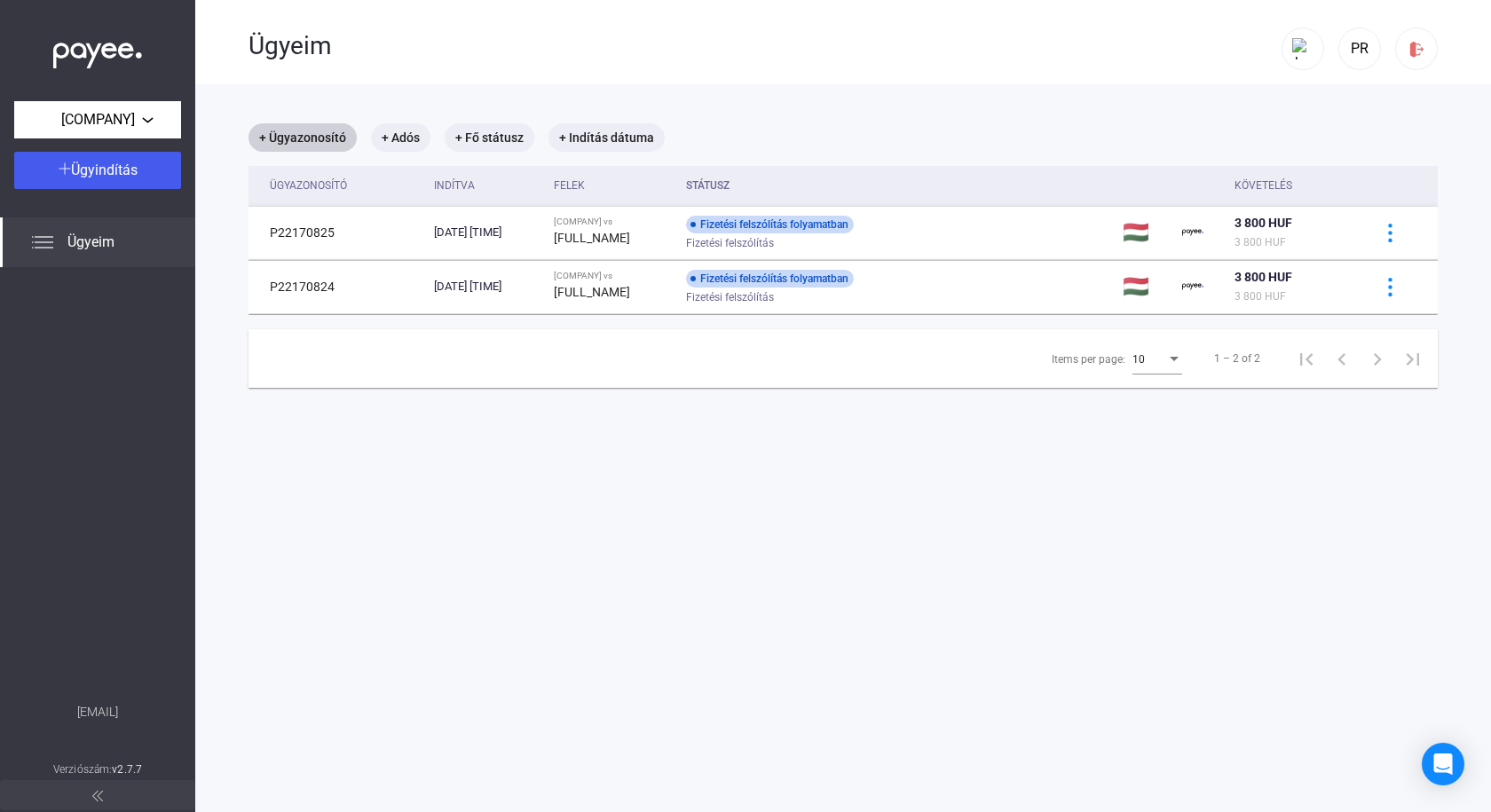 click on "+ Ügyazonosító   + Adós   + Fő státusz   + Indítás dátuma   Ügyazonosító   Indítva   Felek   Státusz   Követelés   P22170825   [DATE] [TIME]  [COMPANY] vs [FULL_NAME]  Fizetési felszólítás folyamatban  Fizetési felszólítás  [COUNTRY]   3 800 HUF   3 800 HUF   P22170824   [DATE] [TIME]  [COMPANY] vs [FULL_NAME]  Fizetési felszólítás folyamatban  Fizetési felszólítás  [COUNTRY]   3 800 HUF   3 800 HUF   Items per page:  10  1 – 2 of 2" at bounding box center (843, 490) 